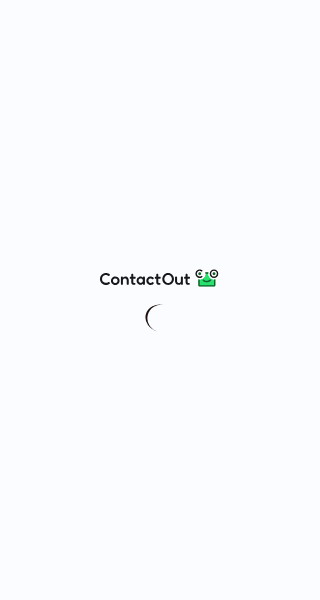 scroll, scrollTop: 0, scrollLeft: 0, axis: both 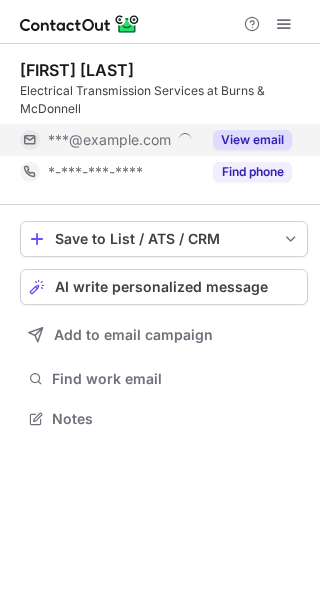 click on "View email" at bounding box center [252, 140] 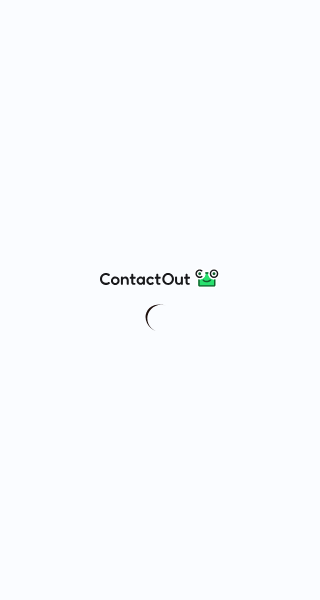 scroll, scrollTop: 0, scrollLeft: 0, axis: both 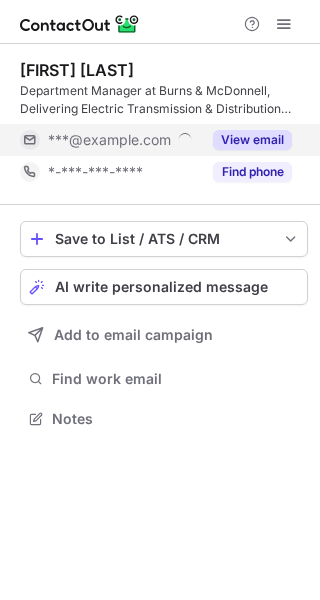 click on "View email" at bounding box center [252, 140] 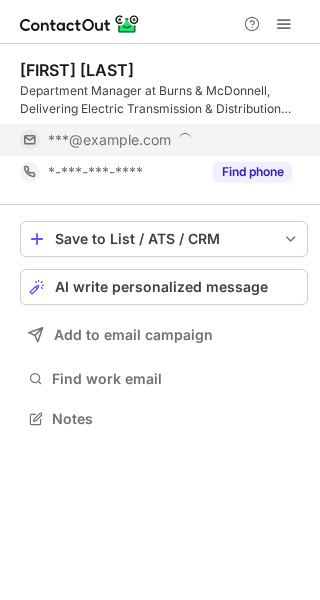 scroll, scrollTop: 10, scrollLeft: 10, axis: both 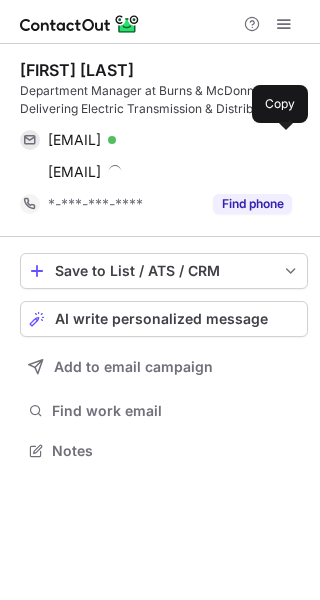 click at bounding box center [282, 140] 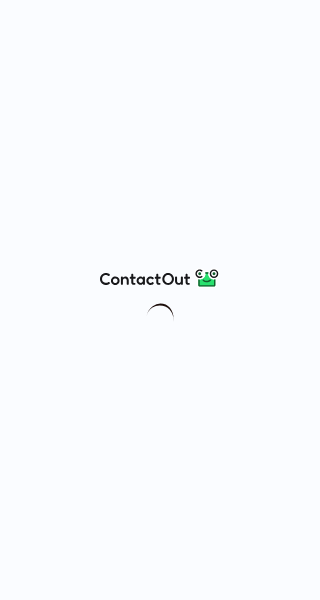 scroll, scrollTop: 0, scrollLeft: 0, axis: both 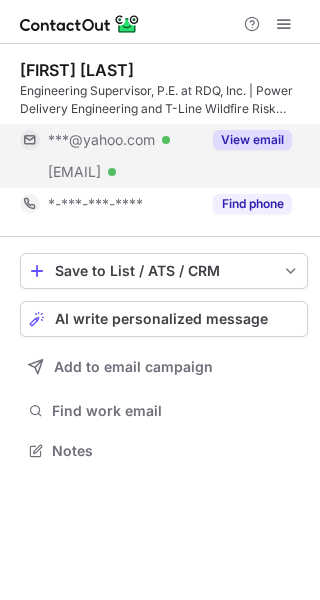 click on "View email" at bounding box center (252, 140) 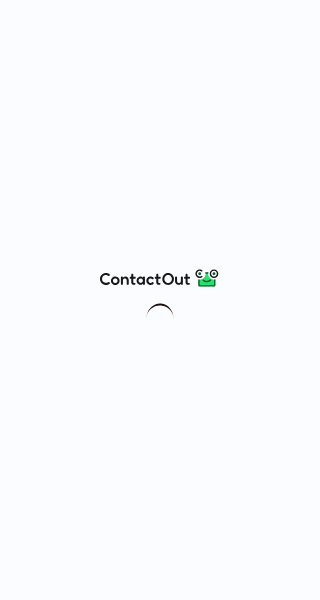 scroll, scrollTop: 0, scrollLeft: 0, axis: both 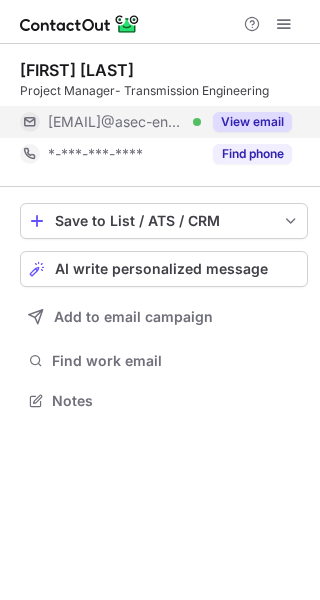click on "View email" at bounding box center (252, 122) 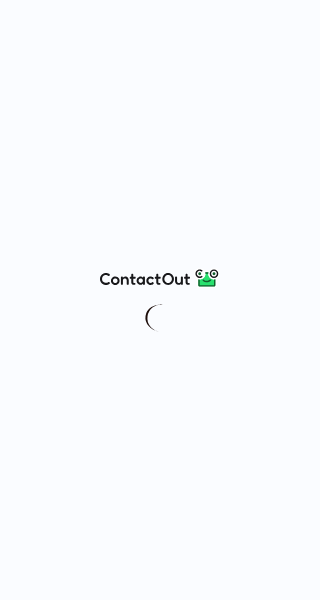 scroll, scrollTop: 0, scrollLeft: 0, axis: both 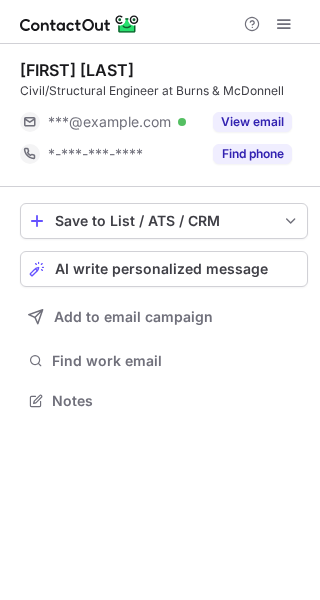 click on "Civil/Structural Engineer at Burns & McDonnell" at bounding box center (164, 91) 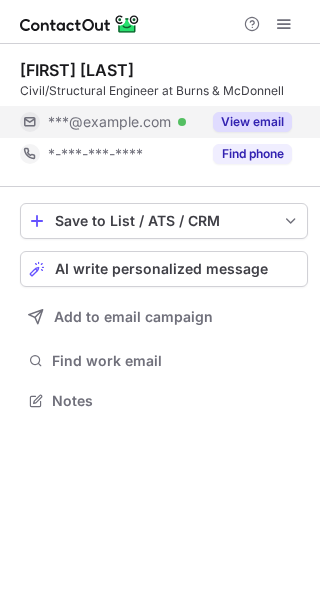 click on "View email" at bounding box center (246, 122) 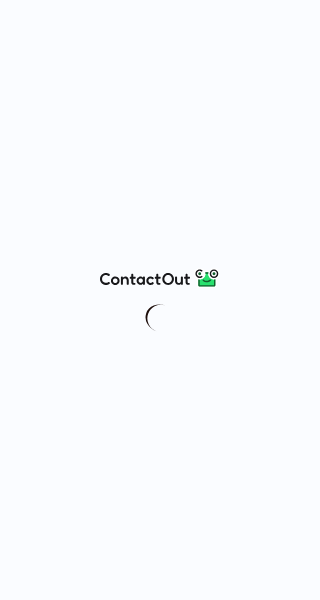 scroll, scrollTop: 0, scrollLeft: 0, axis: both 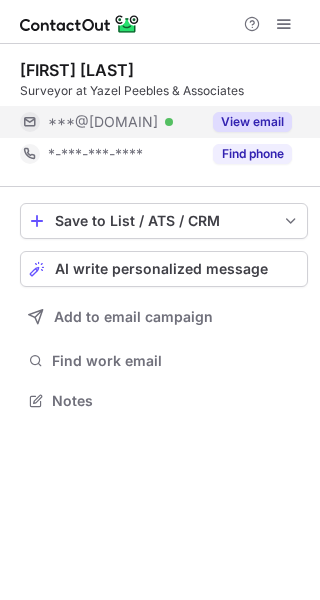 click on "View email" at bounding box center (252, 122) 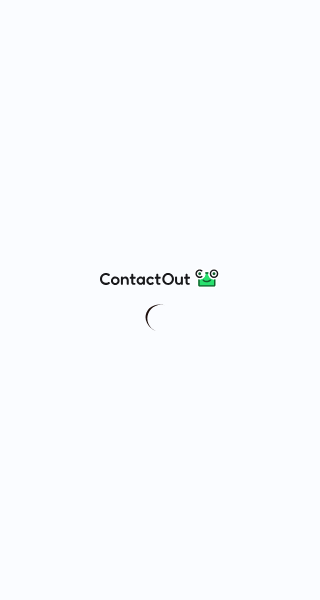 scroll, scrollTop: 0, scrollLeft: 0, axis: both 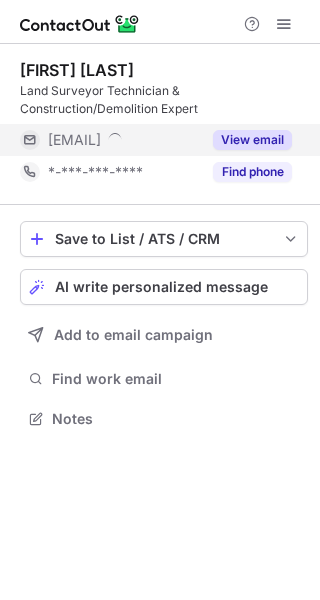 click on "View email" at bounding box center [252, 140] 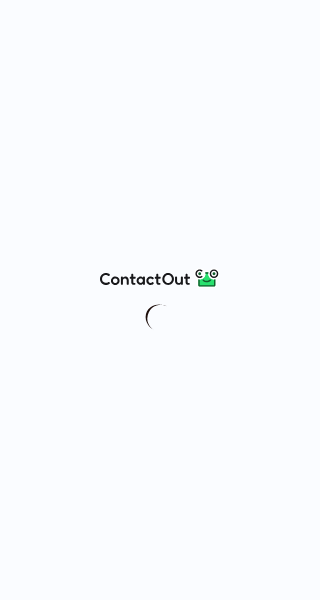 scroll, scrollTop: 0, scrollLeft: 0, axis: both 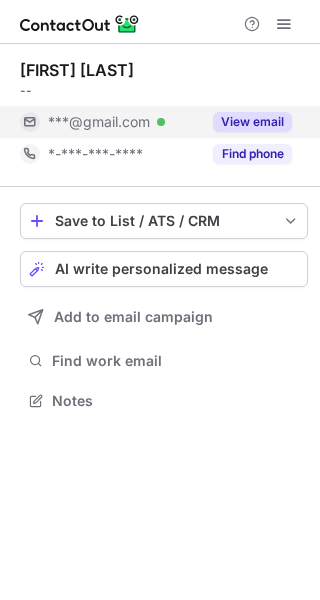click on "View email" at bounding box center (252, 122) 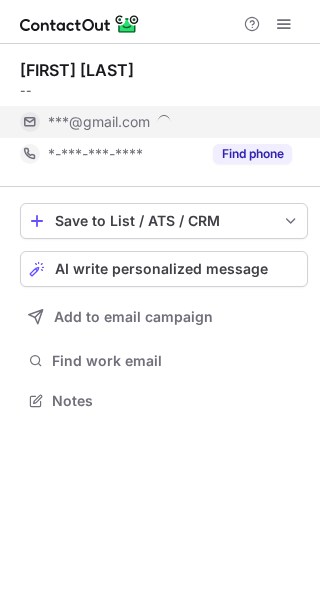 scroll, scrollTop: 10, scrollLeft: 10, axis: both 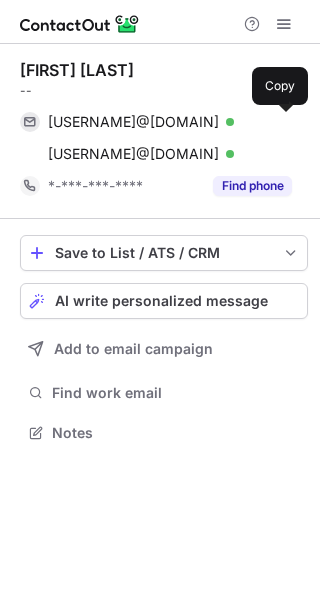 click at bounding box center (282, 122) 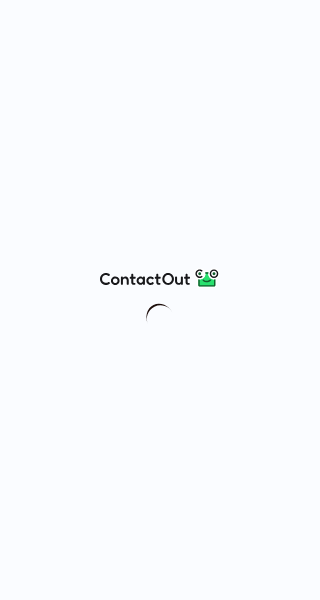 scroll, scrollTop: 0, scrollLeft: 0, axis: both 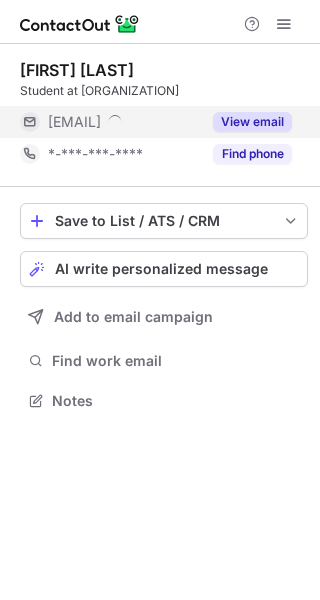 click on "View email" at bounding box center (246, 122) 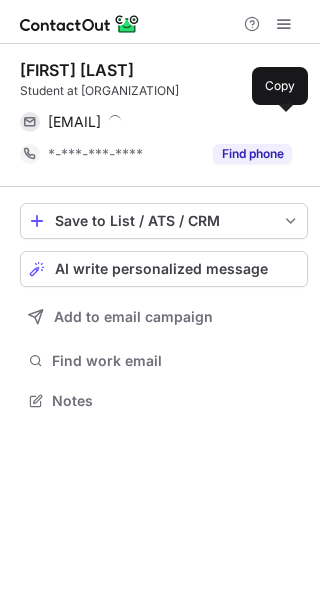 click at bounding box center (282, 122) 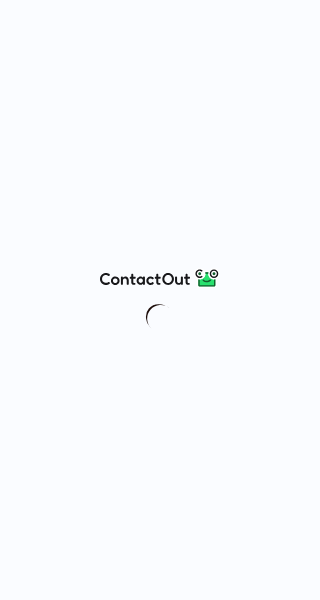 scroll, scrollTop: 0, scrollLeft: 0, axis: both 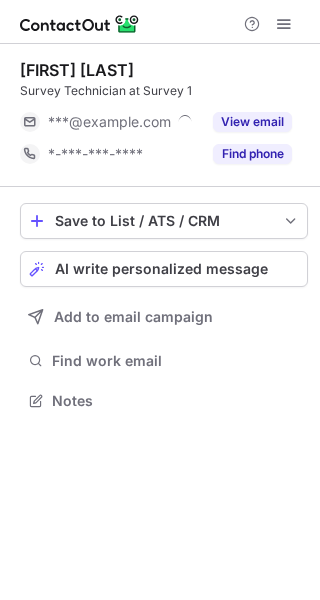 click on "View email" at bounding box center (252, 122) 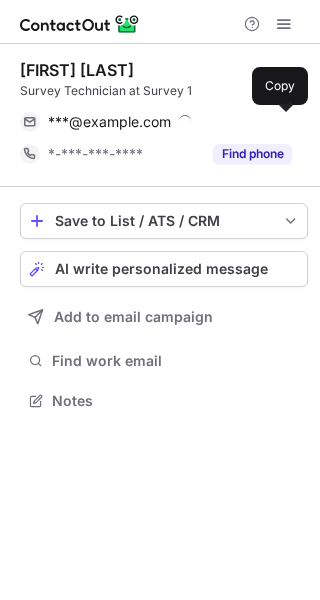 click at bounding box center (282, 122) 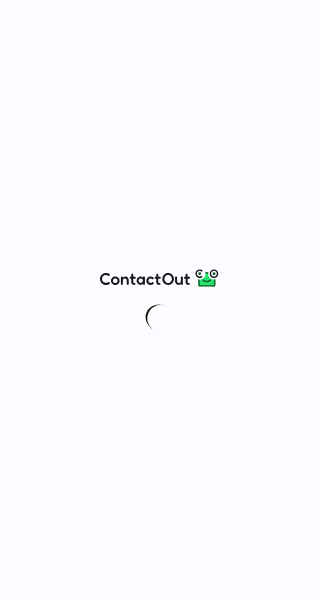 scroll, scrollTop: 0, scrollLeft: 0, axis: both 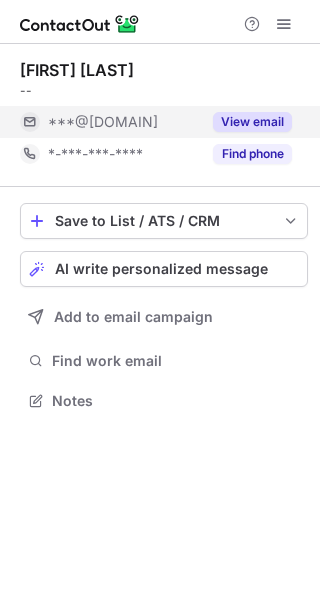 click on "View email" at bounding box center [252, 122] 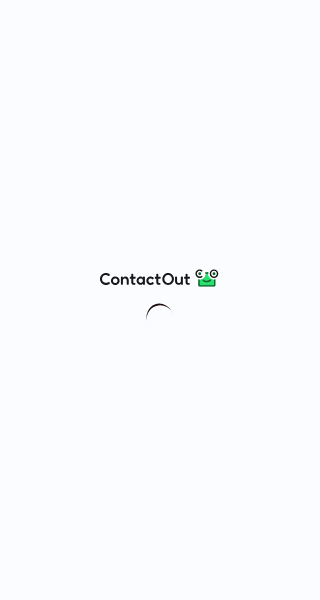 scroll, scrollTop: 0, scrollLeft: 0, axis: both 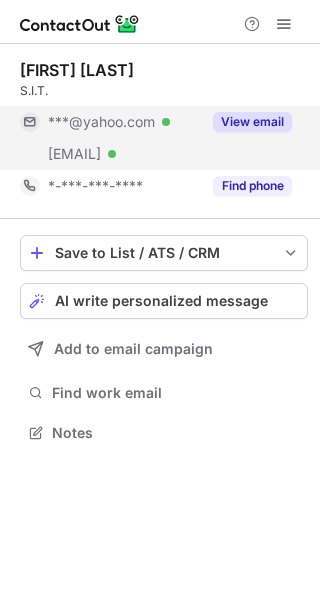click on "View email" at bounding box center [252, 122] 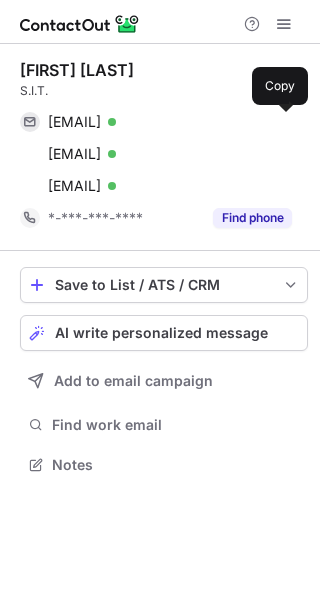 scroll, scrollTop: 10, scrollLeft: 10, axis: both 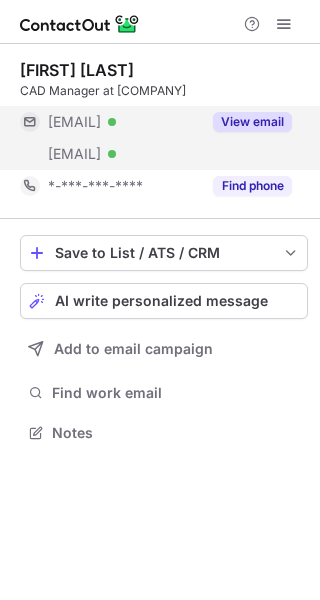 click on "View email" at bounding box center (252, 122) 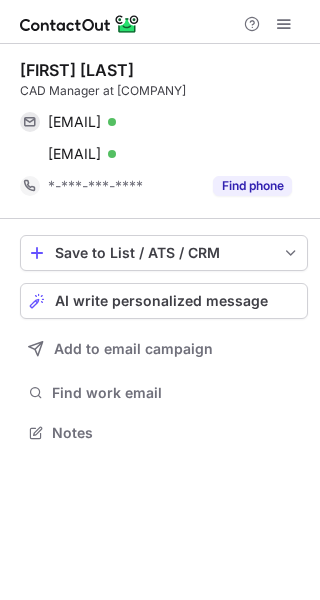 click at bounding box center [282, 122] 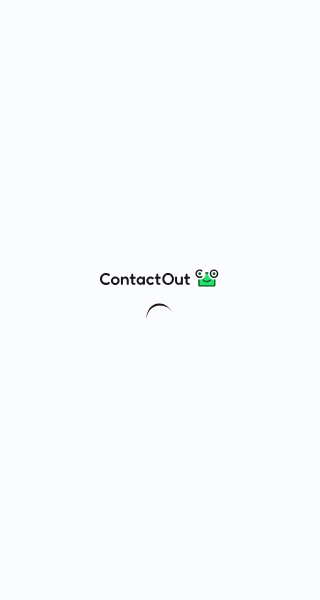 scroll, scrollTop: 0, scrollLeft: 0, axis: both 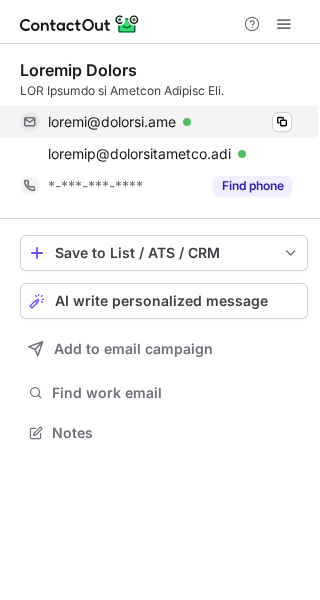 click on "loremi@dolorsi.ame Consecte" at bounding box center [170, 122] 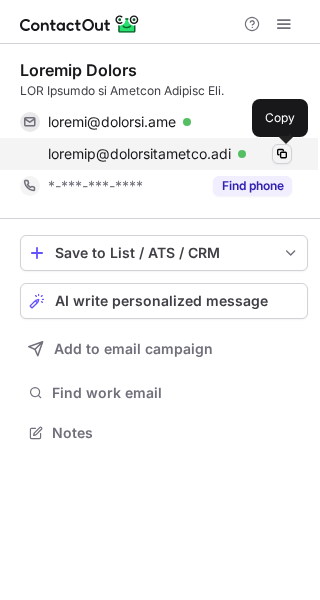 click at bounding box center (282, 154) 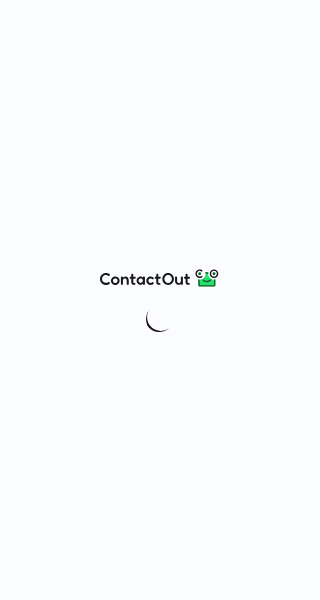 scroll, scrollTop: 0, scrollLeft: 0, axis: both 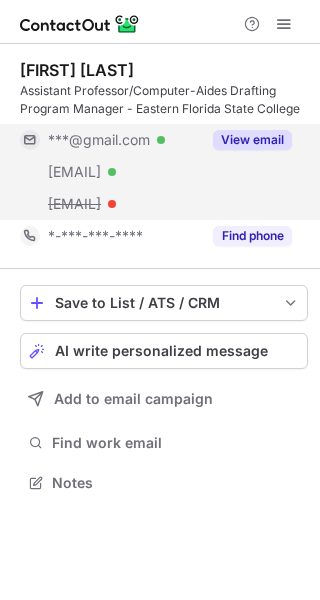 click on "View email" at bounding box center [246, 140] 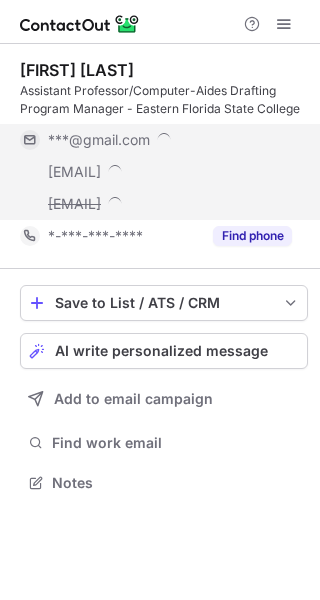 scroll, scrollTop: 10, scrollLeft: 10, axis: both 